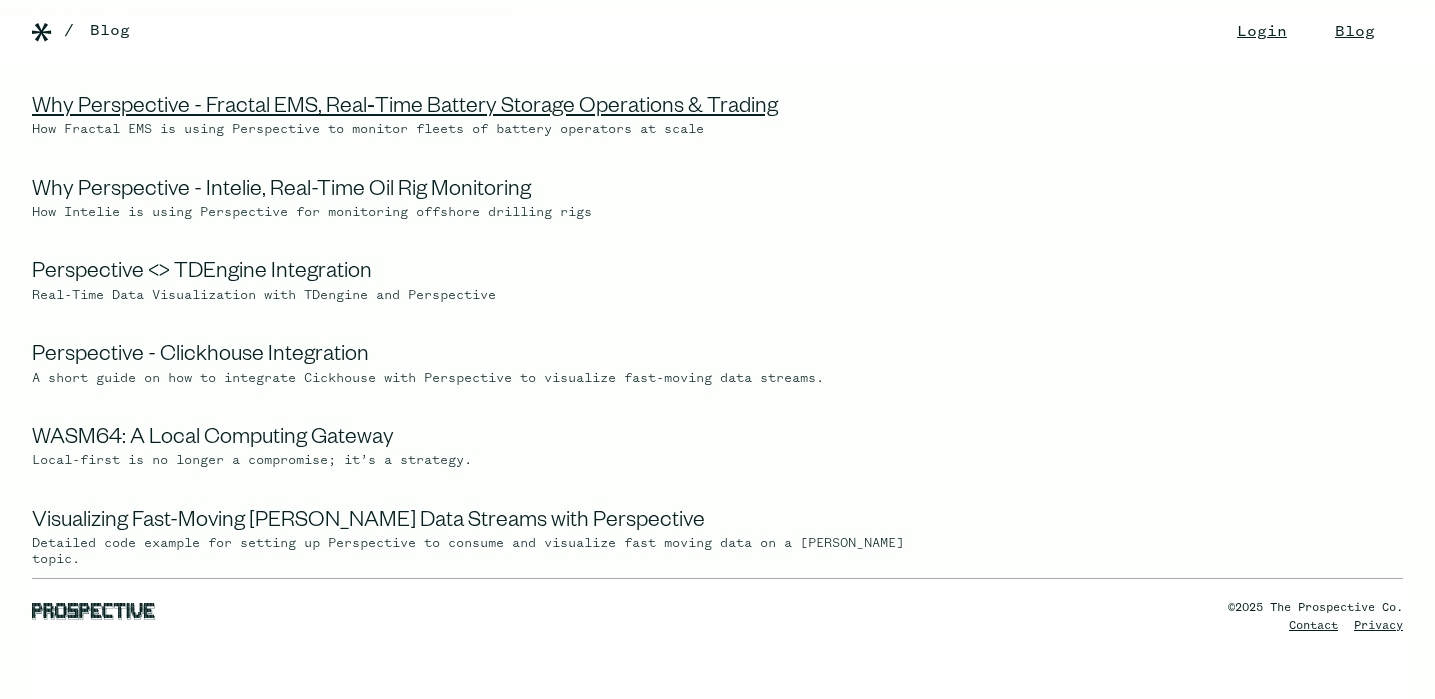 scroll, scrollTop: 0, scrollLeft: 0, axis: both 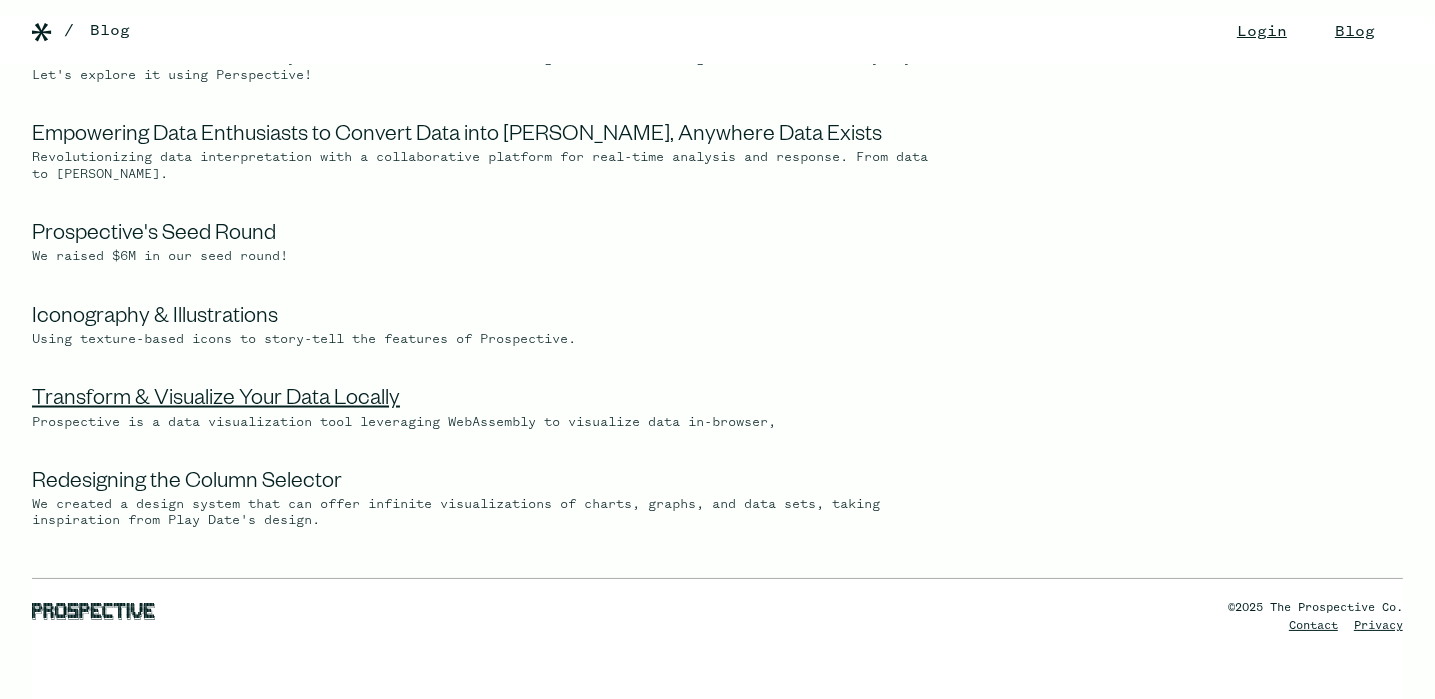 click on "Transform & Visualize Your Data Locally" at bounding box center [216, 401] 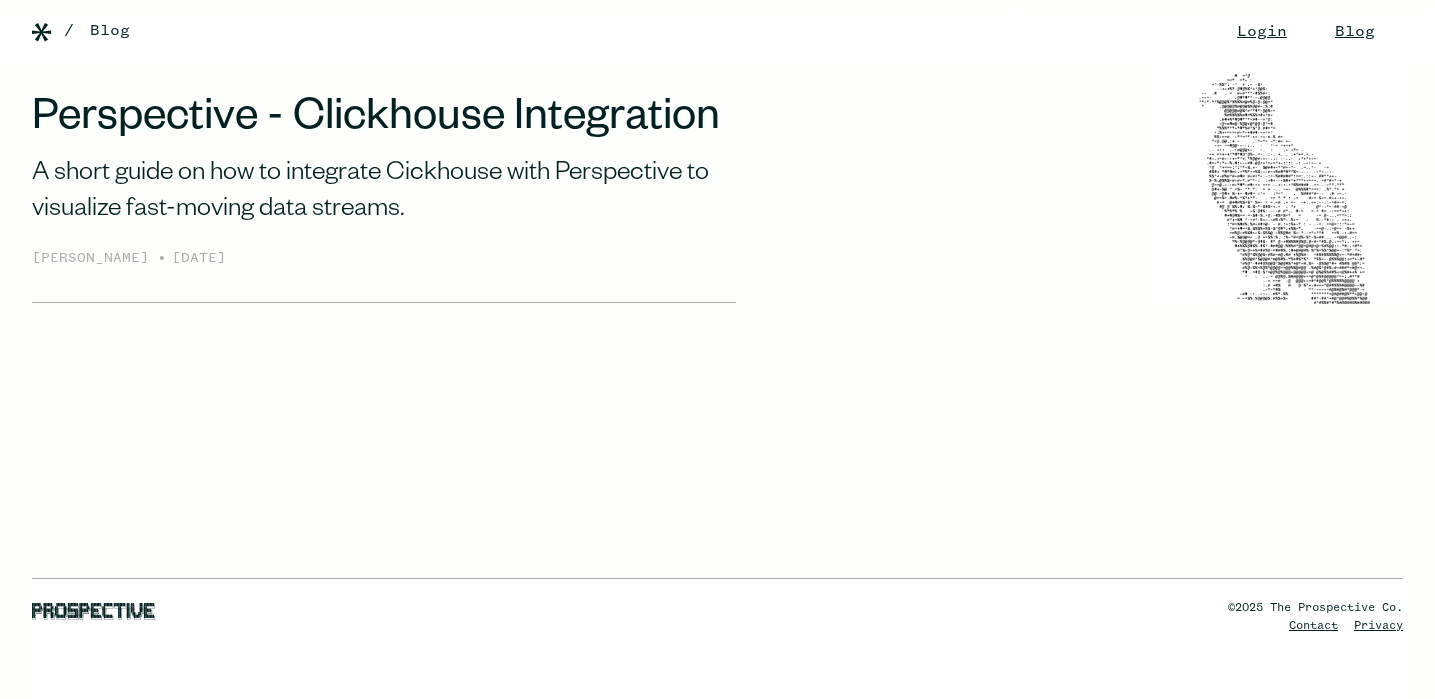 scroll, scrollTop: 0, scrollLeft: 0, axis: both 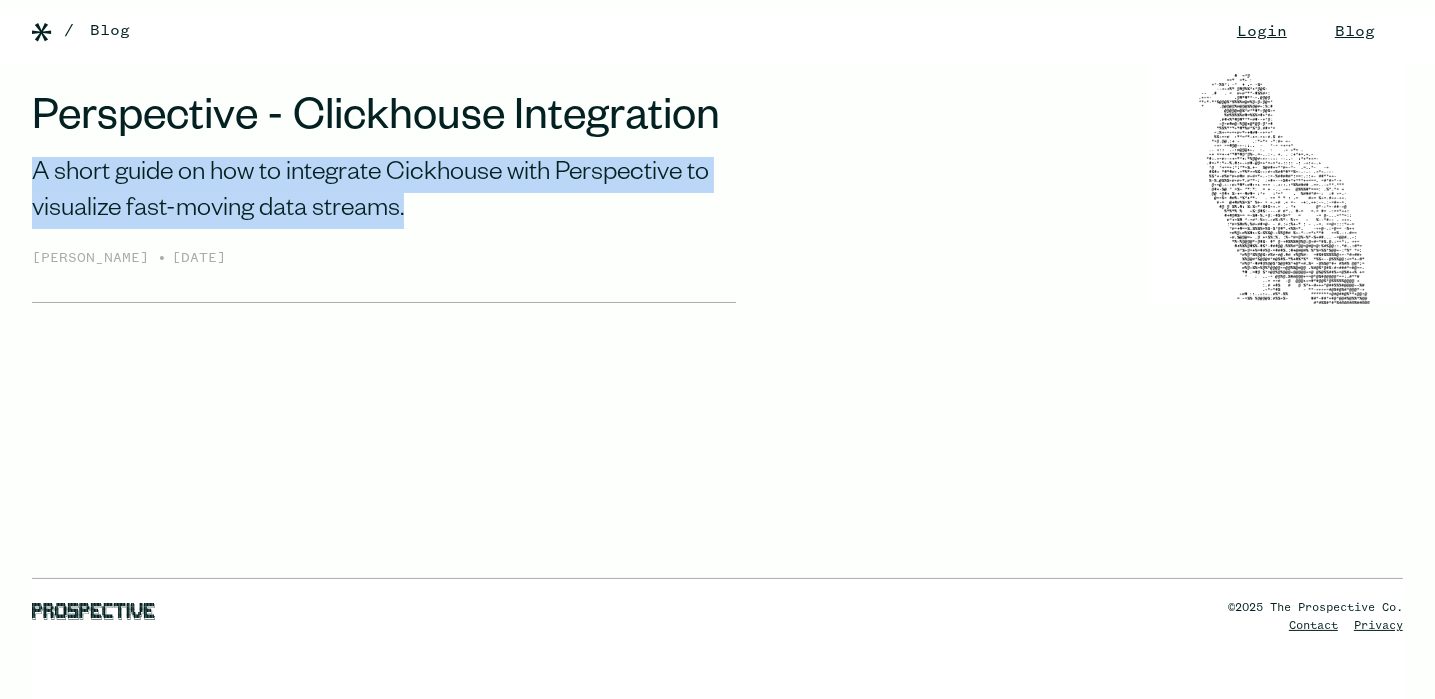 drag, startPoint x: 29, startPoint y: 167, endPoint x: 418, endPoint y: 225, distance: 393.30014 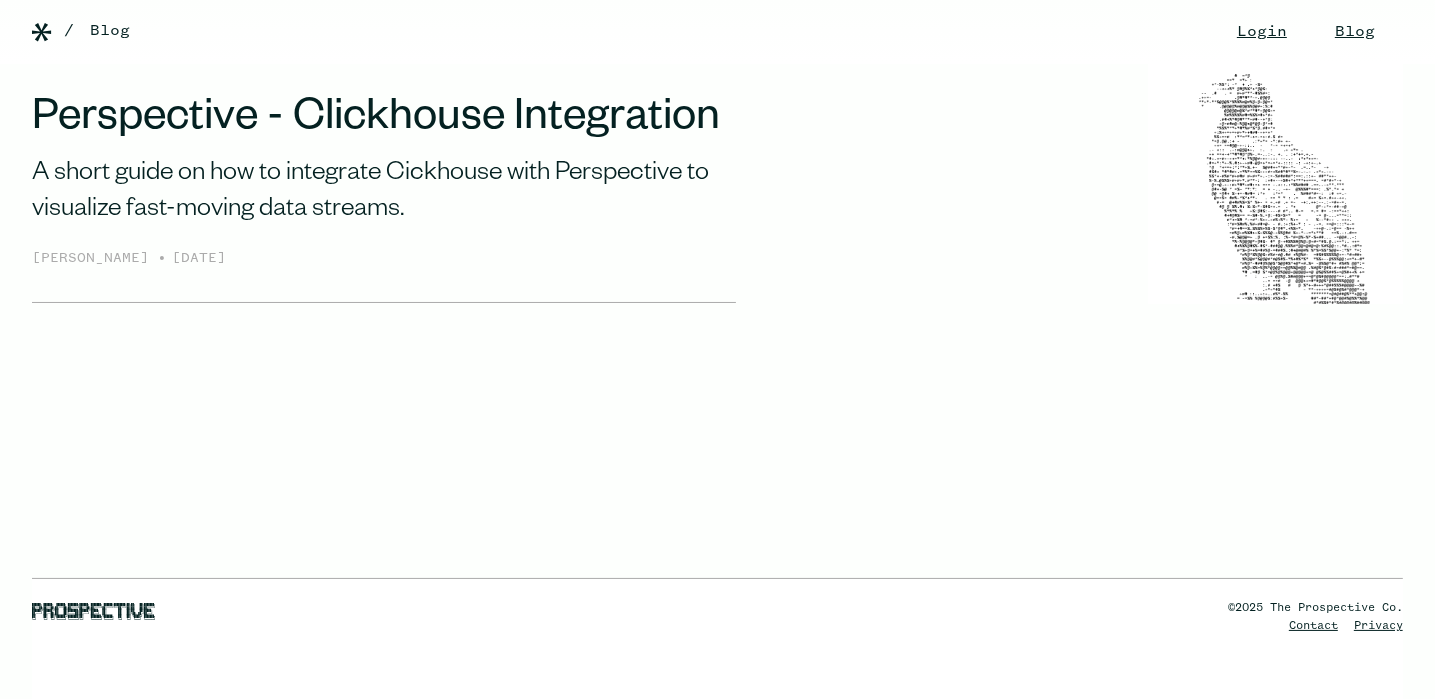 click on "A short guide on how to integrate Cickhouse with Perspective to visualize fast-moving data streams." at bounding box center (384, 193) 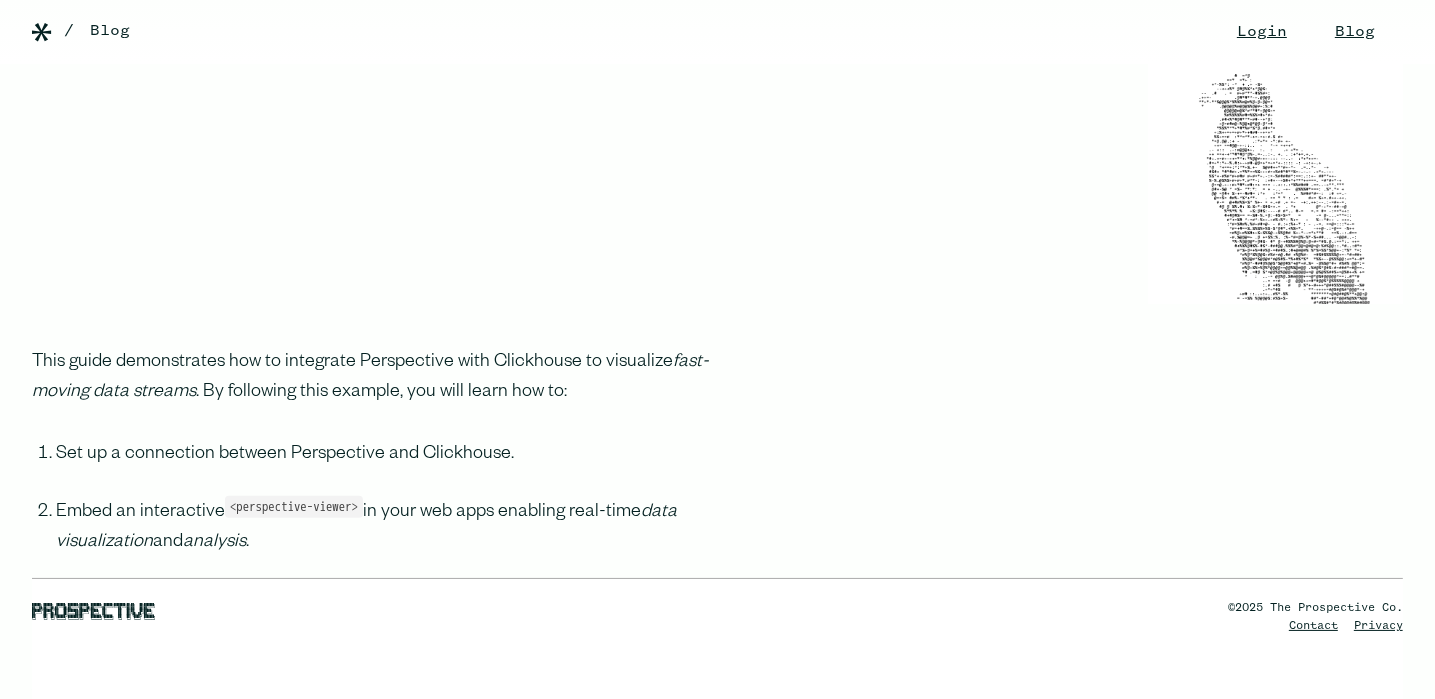 scroll, scrollTop: 0, scrollLeft: 0, axis: both 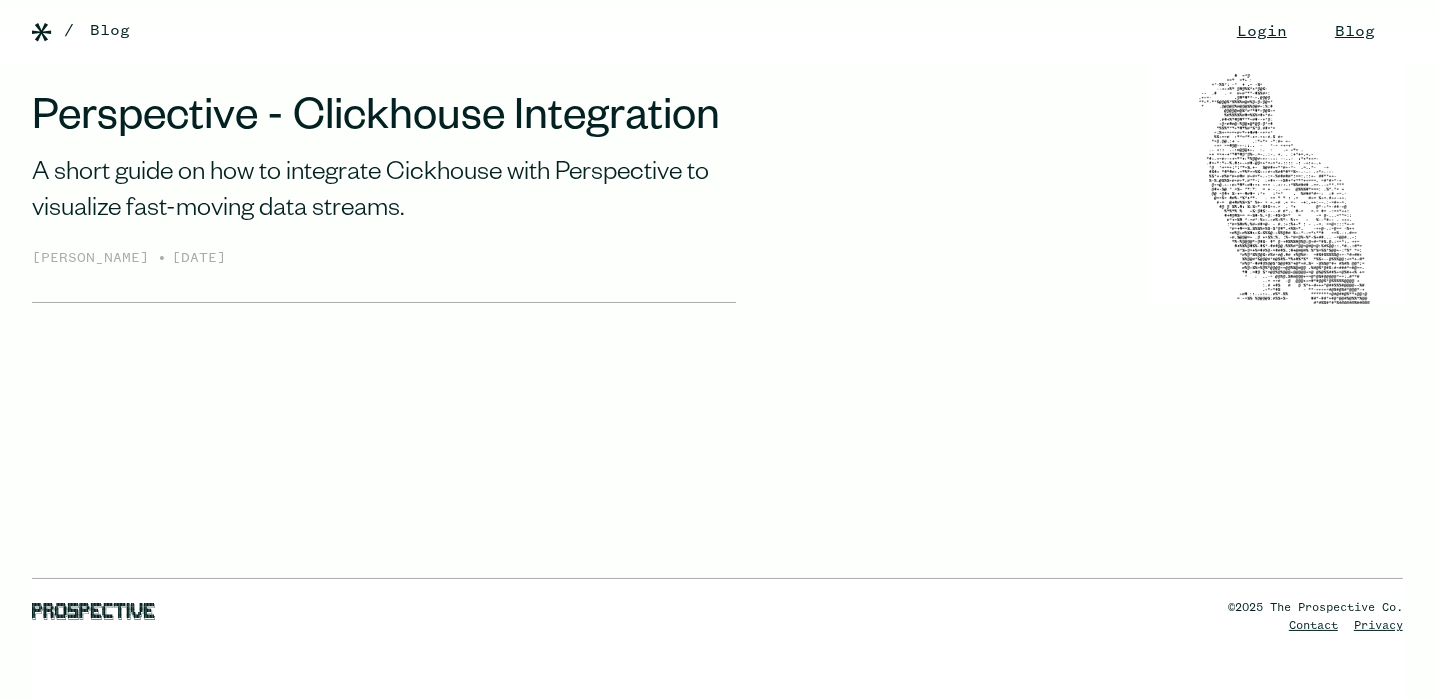 click on "Login Blog Changelog
/ Blog Perspective - Clickhouse Integration A short guide on how to integrate Cickhouse with Perspective to visualize fast-moving data streams. Parham Parvizi from • June 25, 2025 This guide demonstrates how to integrate Perspective with Clickhouse to visualize  fast-moving data streams . By following this example, you will learn how to: Set up a connection between Perspective and Clickhouse. Embed an interactive  < perspective -viewer>  in your web apps enabling real-time  data visualization  and  analysis . Overview Clickhouse  is an open-source columnar database management system (DBMS) designed for online analytical processing (OLAP) of queries. It is known for its high performance, scalability, and efficiency in handling large volumes of data.  Main Technical Advantages: Columnar Storage:  Optimized for reading and writing large datasets, making it ideal for analytical queries. Compression:  Efficient data compression techniques reduce storage costs and improve query performance." at bounding box center (717, 349) 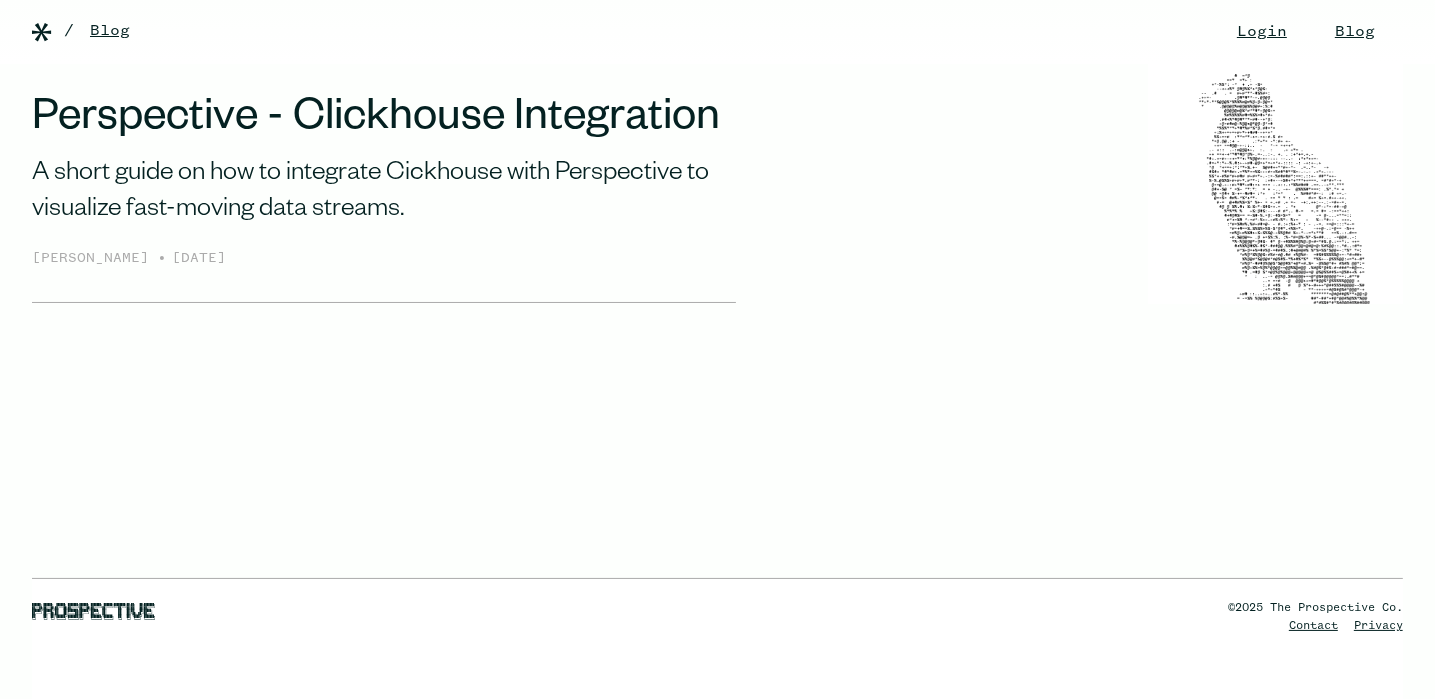 click on "Blog" at bounding box center [110, 31] 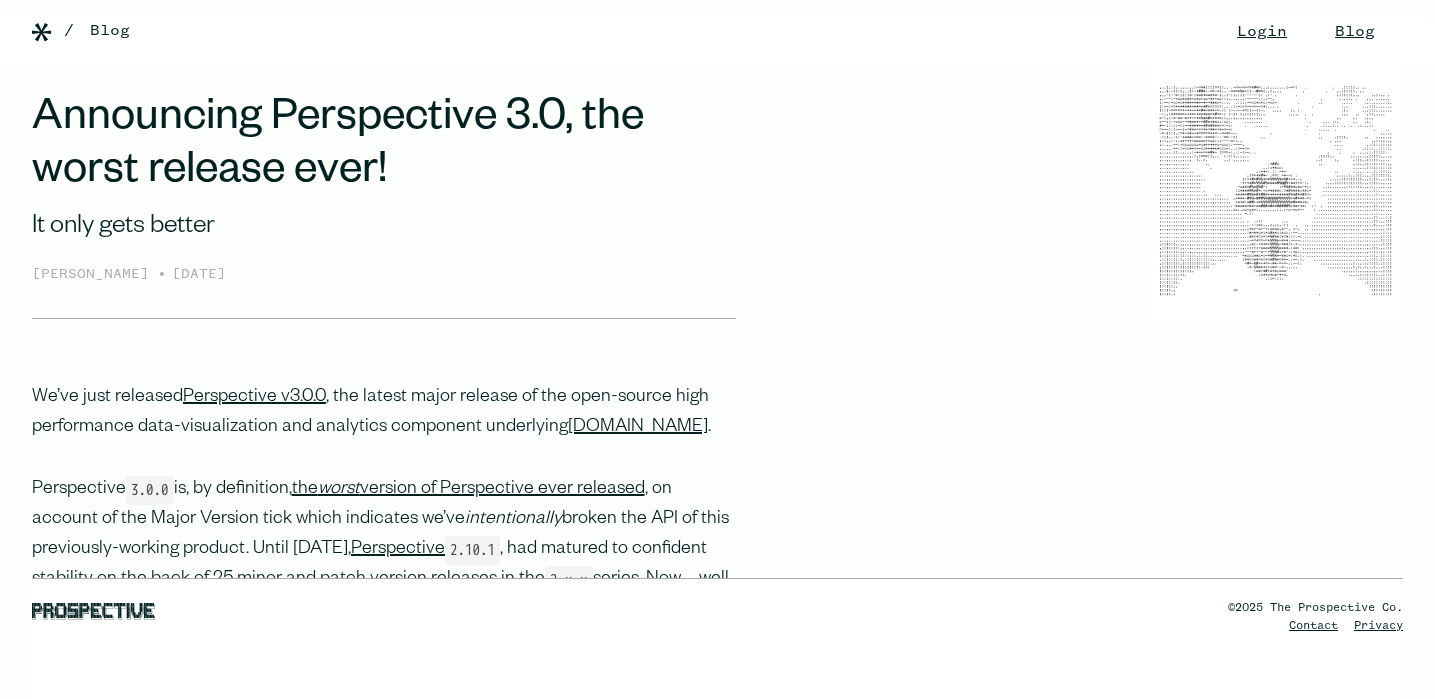 scroll, scrollTop: 0, scrollLeft: 0, axis: both 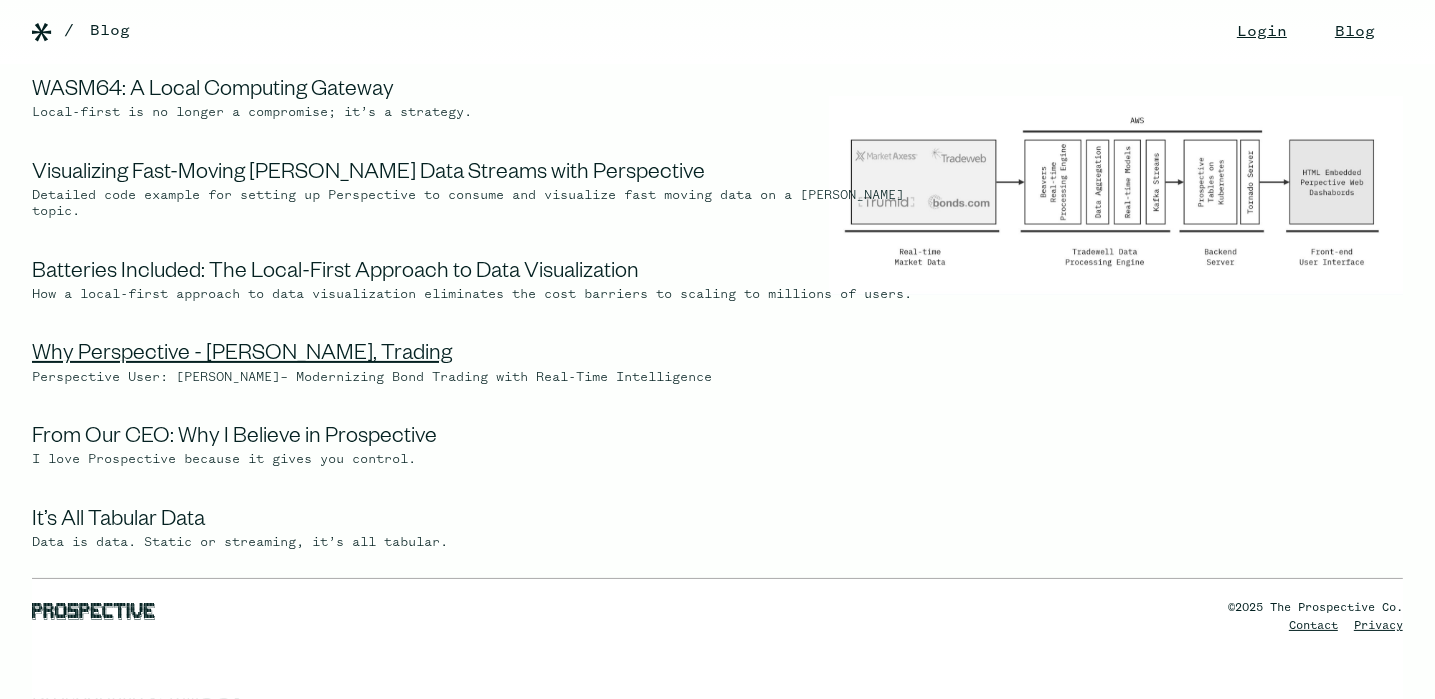 click on "Why Perspective - [PERSON_NAME], Trading" at bounding box center [242, 356] 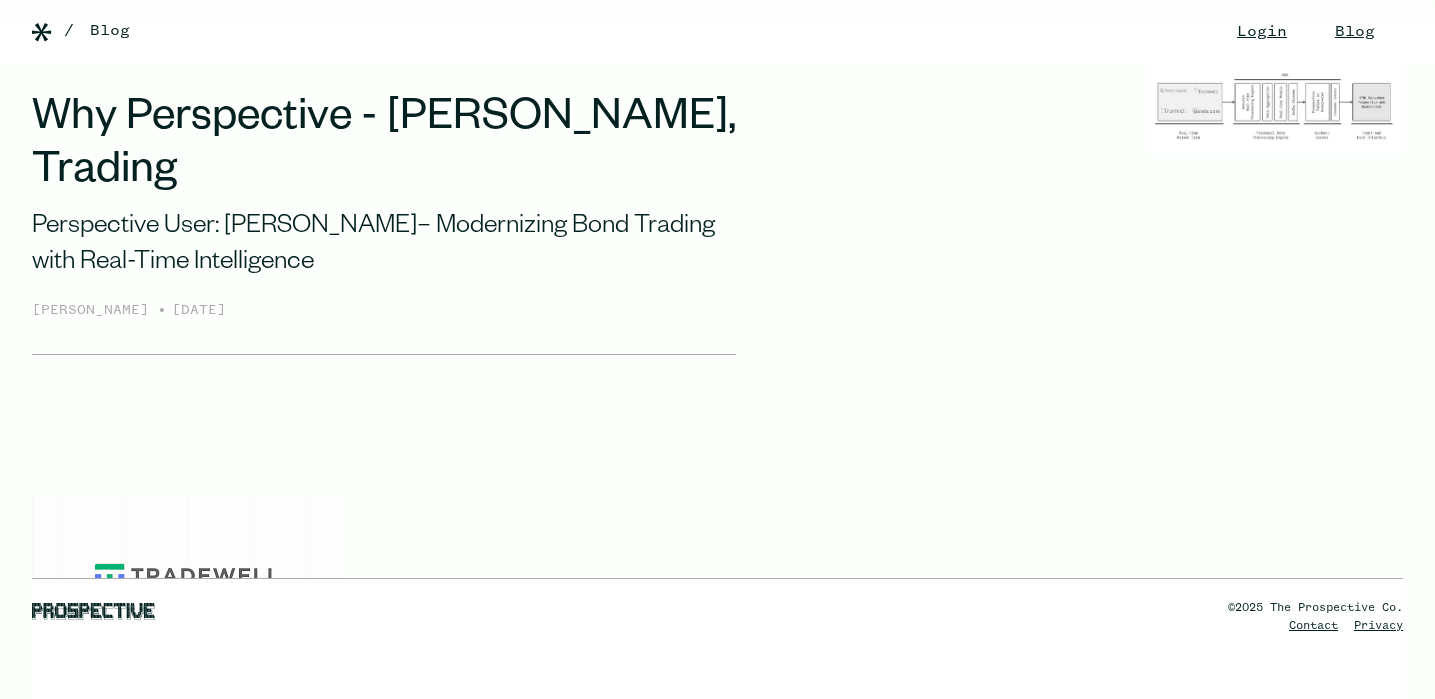 scroll, scrollTop: 0, scrollLeft: 0, axis: both 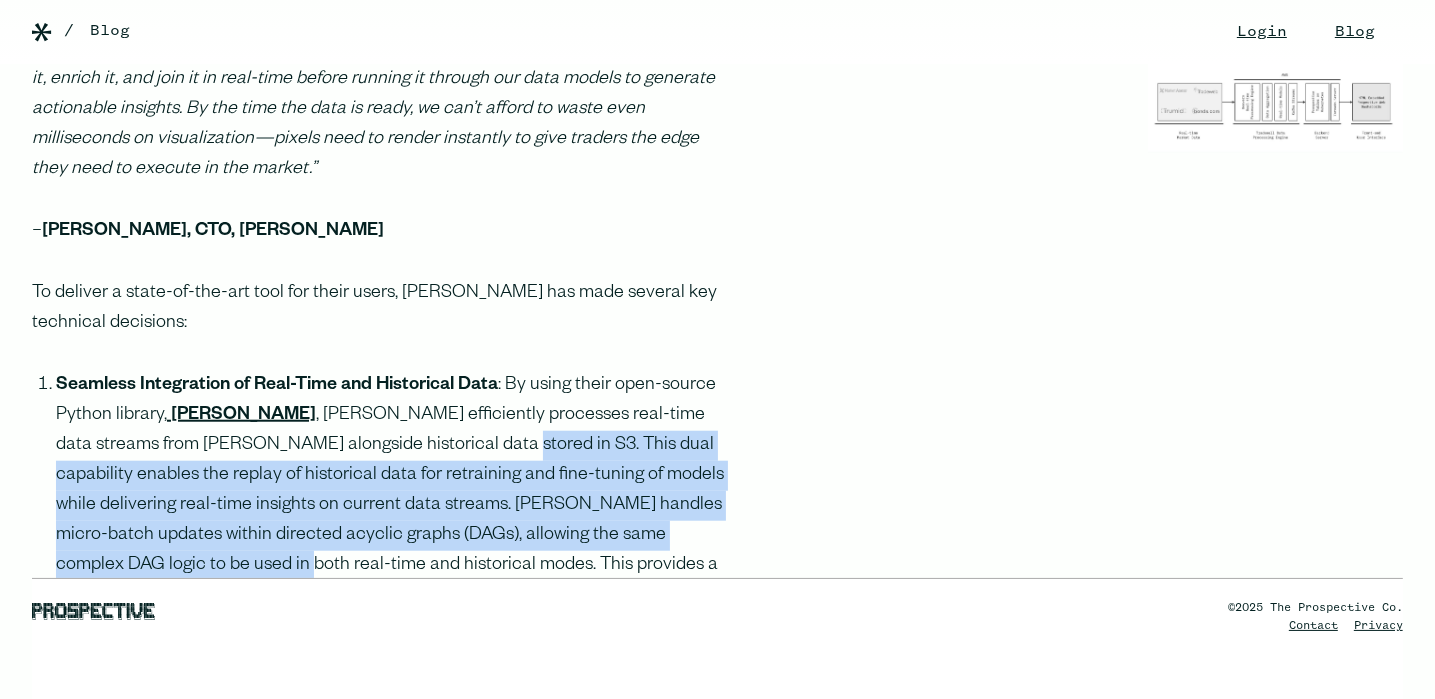 drag, startPoint x: 383, startPoint y: 383, endPoint x: 788, endPoint y: 483, distance: 417.16302 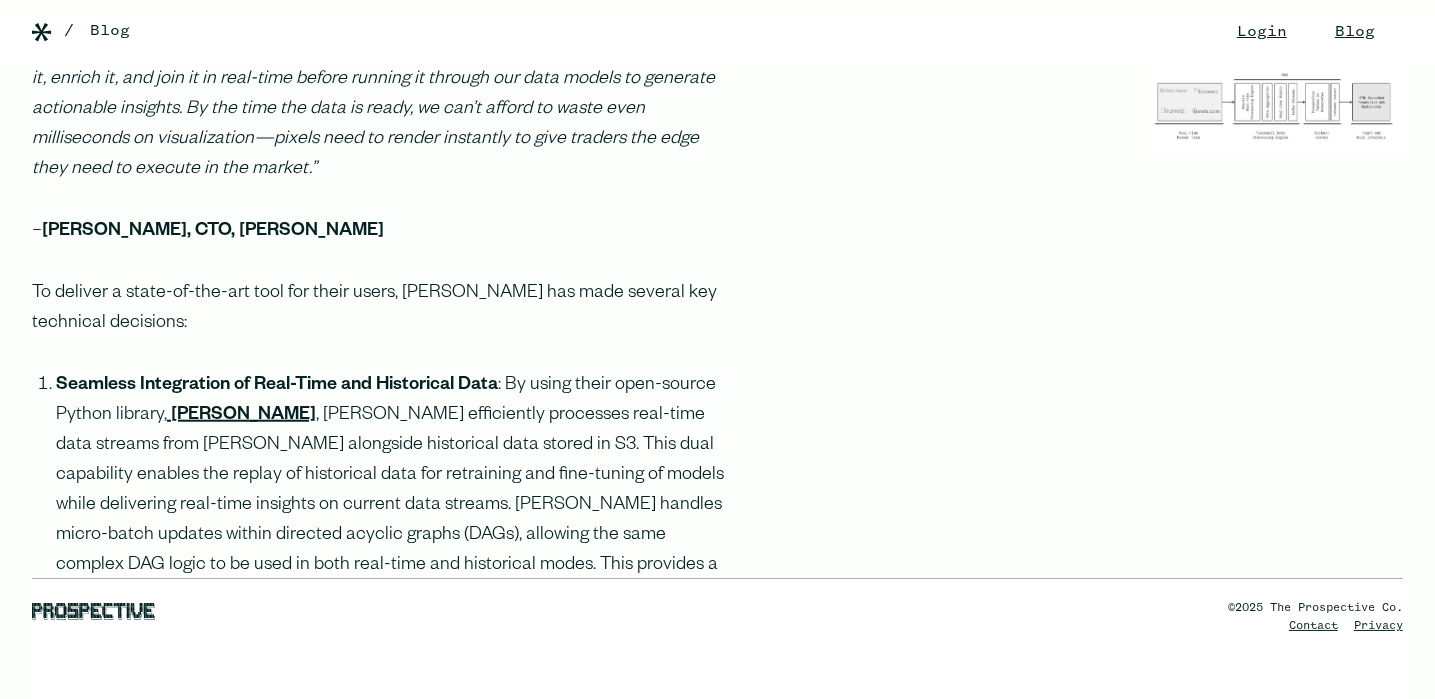 click on "‍ [PERSON_NAME] and Perspective – Modernizing Bond Trading with Real-Time Intelligence [PERSON_NAME] , a rising player in the corporate bond trading software industry, is revolutionizing how investors trade with its market-leading, web-based trading technology. Their goal is simple: Enable seamless bond trading by consolidating fragmented data and providing actionable intelligence to human traders. [PERSON_NAME] has enabled their clients to trade billions in U.S. investment grade and high yield bonds.  Recognized  as the Futures Industry Association's 2024 Innovator of the Year, the company enhances market efficiency, liquidity, and trading outcomes. By unifying multiple real-time market data and consolidating liquidity, [PERSON_NAME] streamlines corporate bond trading—providing traders with both comprehensive market intelligence and full control over their execution strategies. In this case study, we explore how [PERSON_NAME] adopted  Perspective The Challenge: Real-Time Data Processing in a Zero-Latency Market –    ‍" at bounding box center [717, 1517] 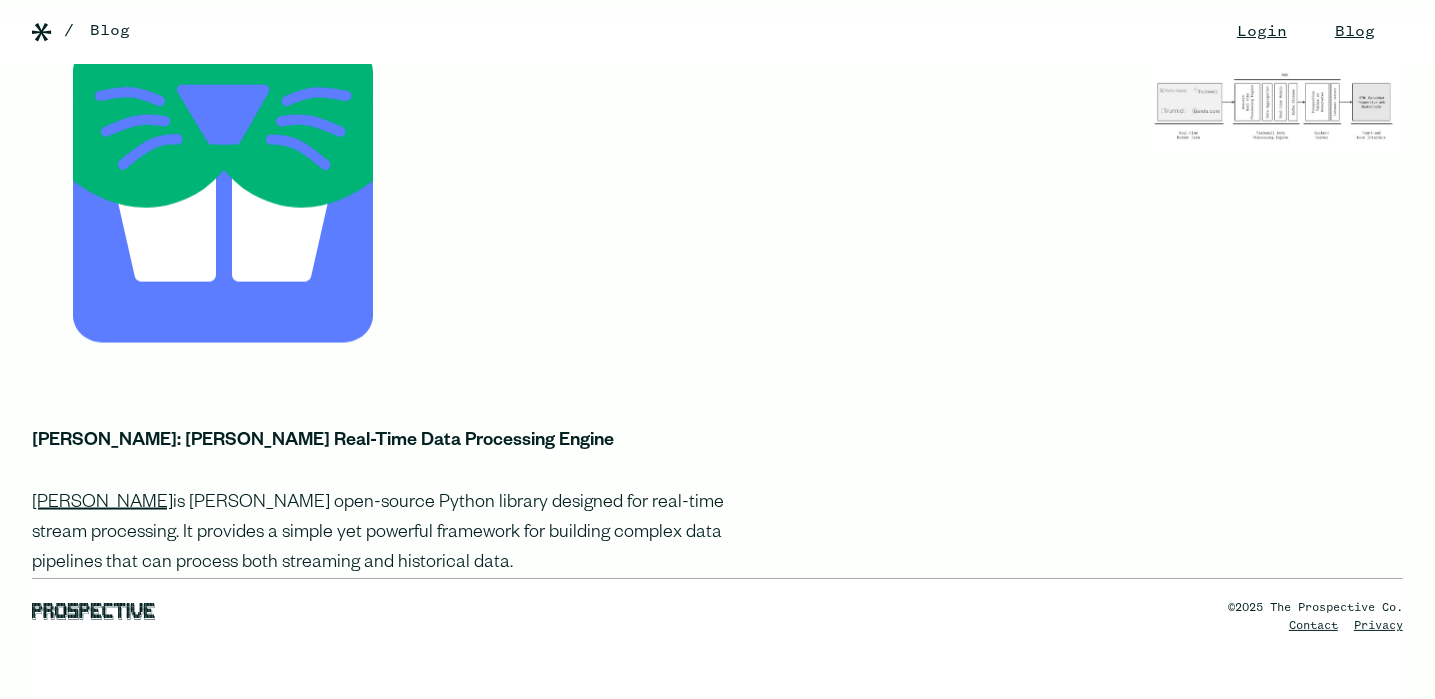 scroll, scrollTop: 2853, scrollLeft: 0, axis: vertical 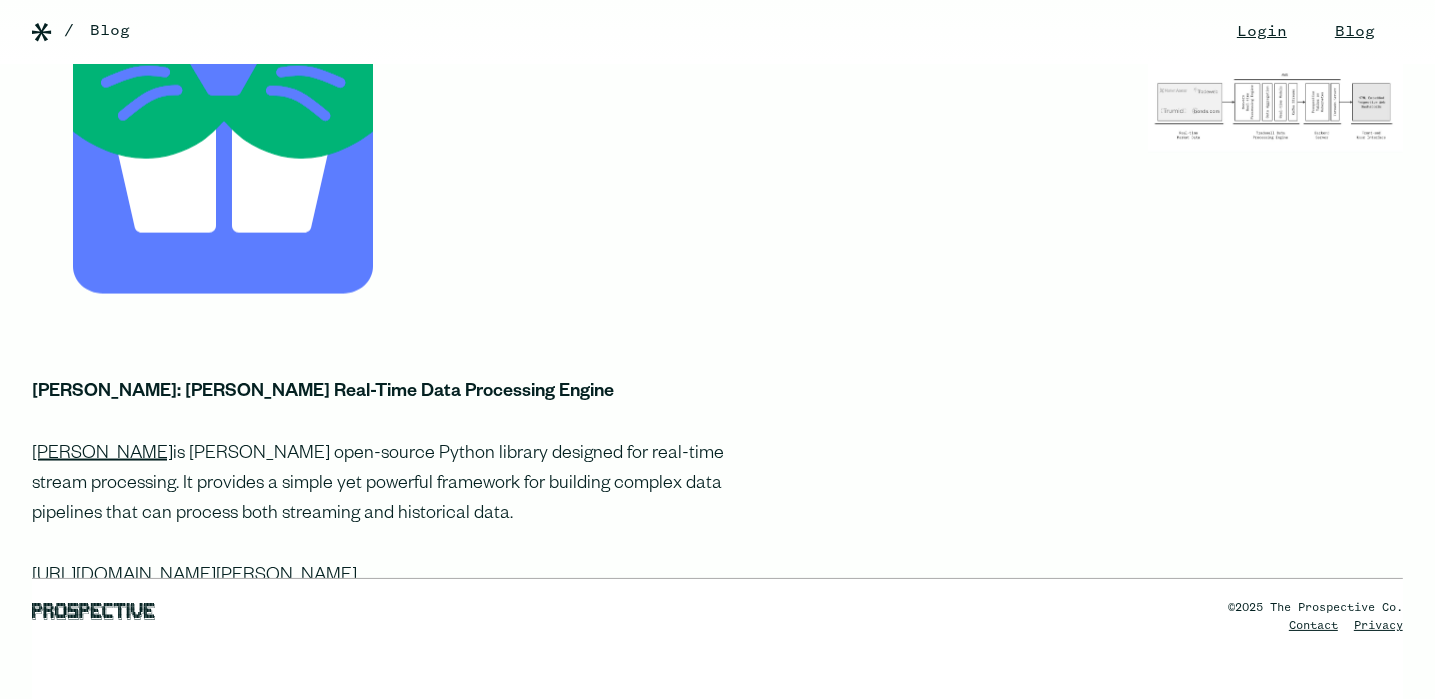 drag, startPoint x: 230, startPoint y: 523, endPoint x: 763, endPoint y: 213, distance: 616.59467 